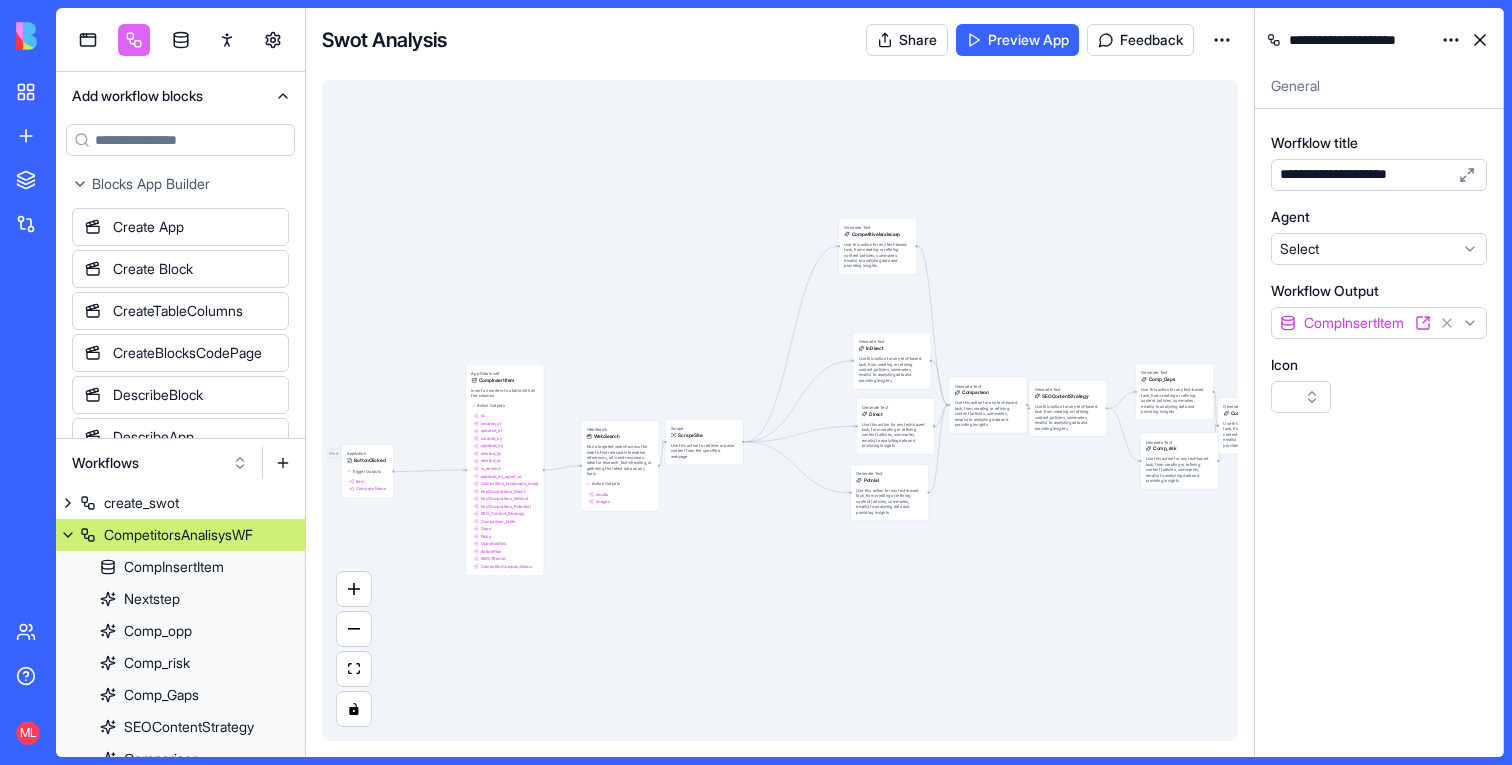 scroll, scrollTop: 0, scrollLeft: 0, axis: both 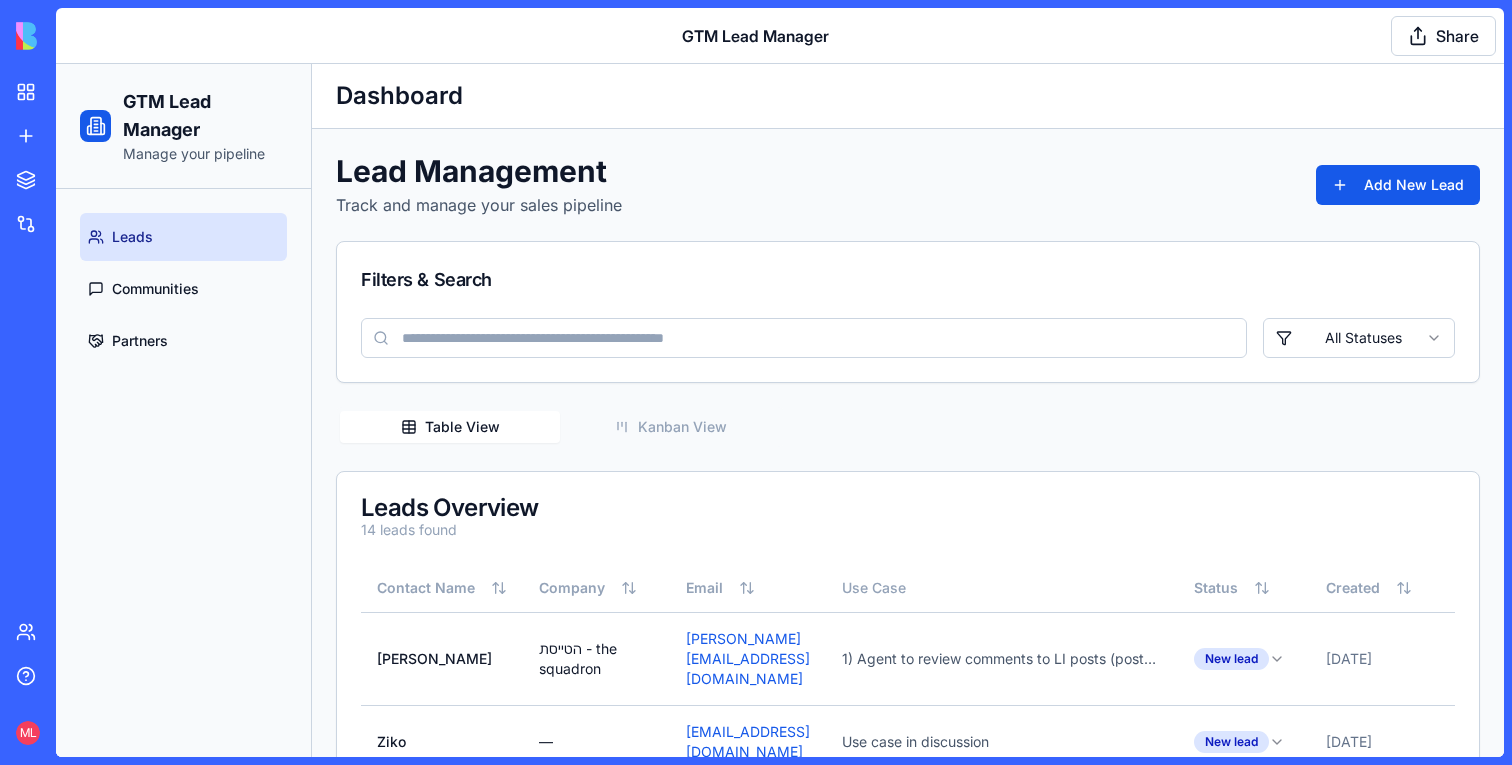 click on "Kanban View" at bounding box center (670, 427) 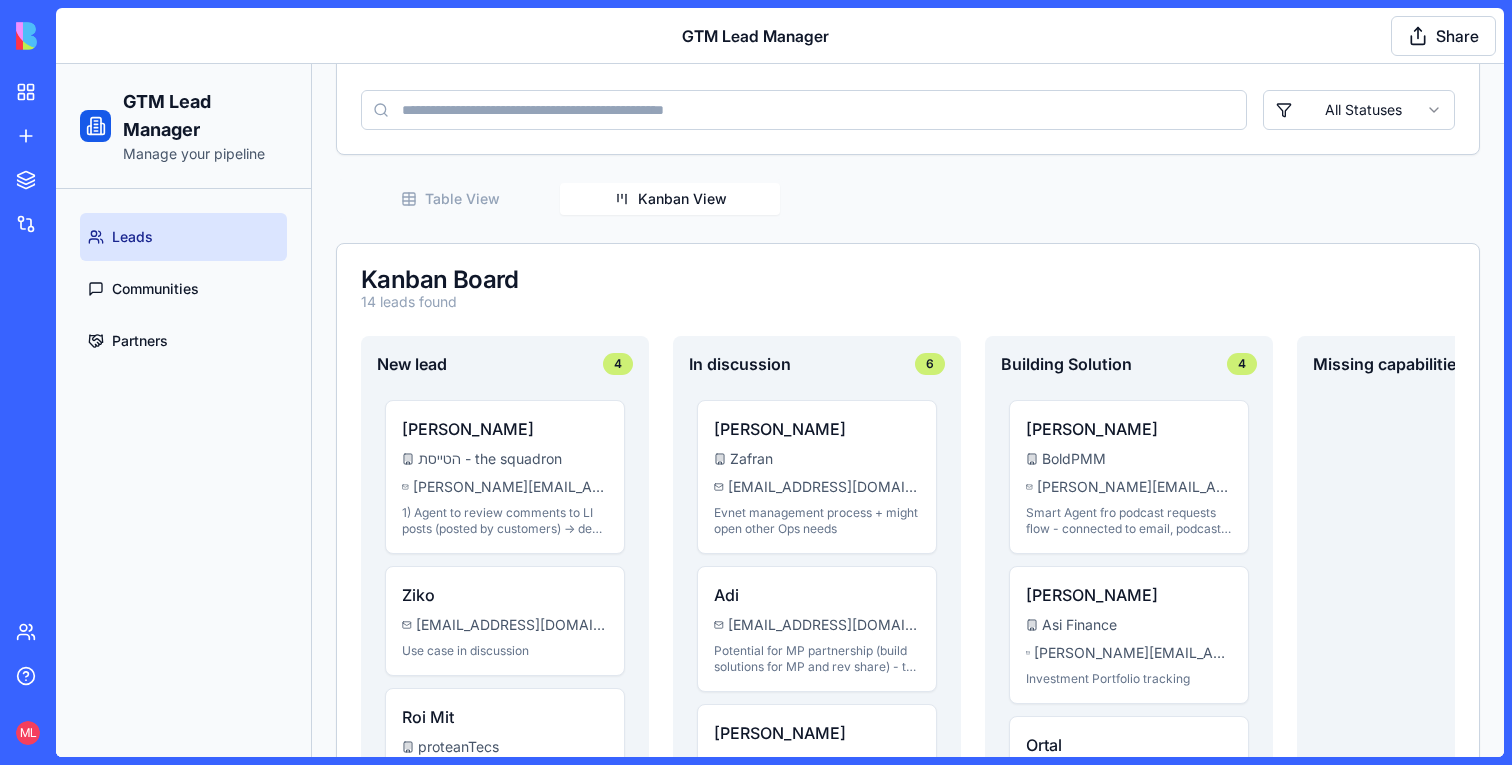 scroll, scrollTop: 236, scrollLeft: 0, axis: vertical 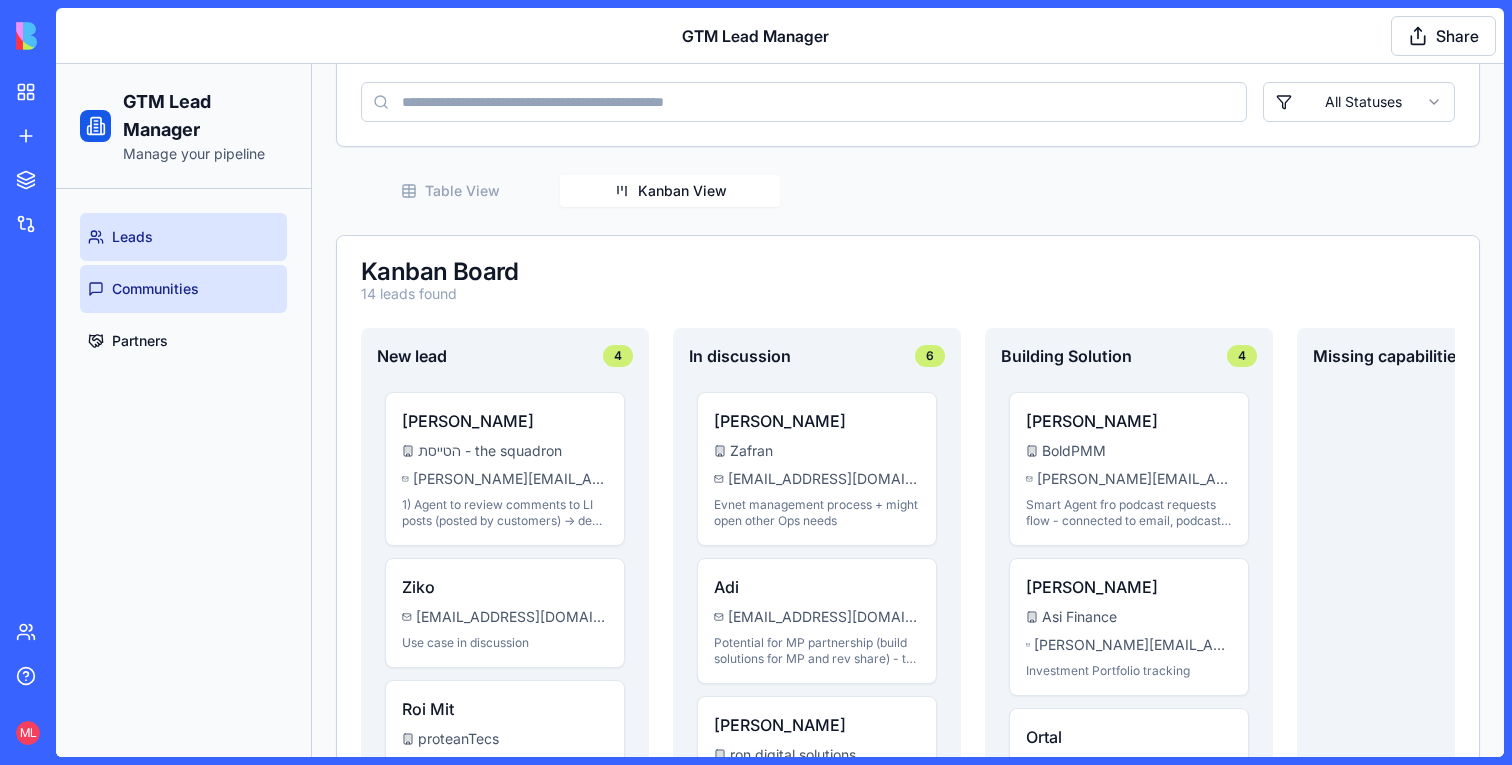 click on "Communities" at bounding box center [155, 289] 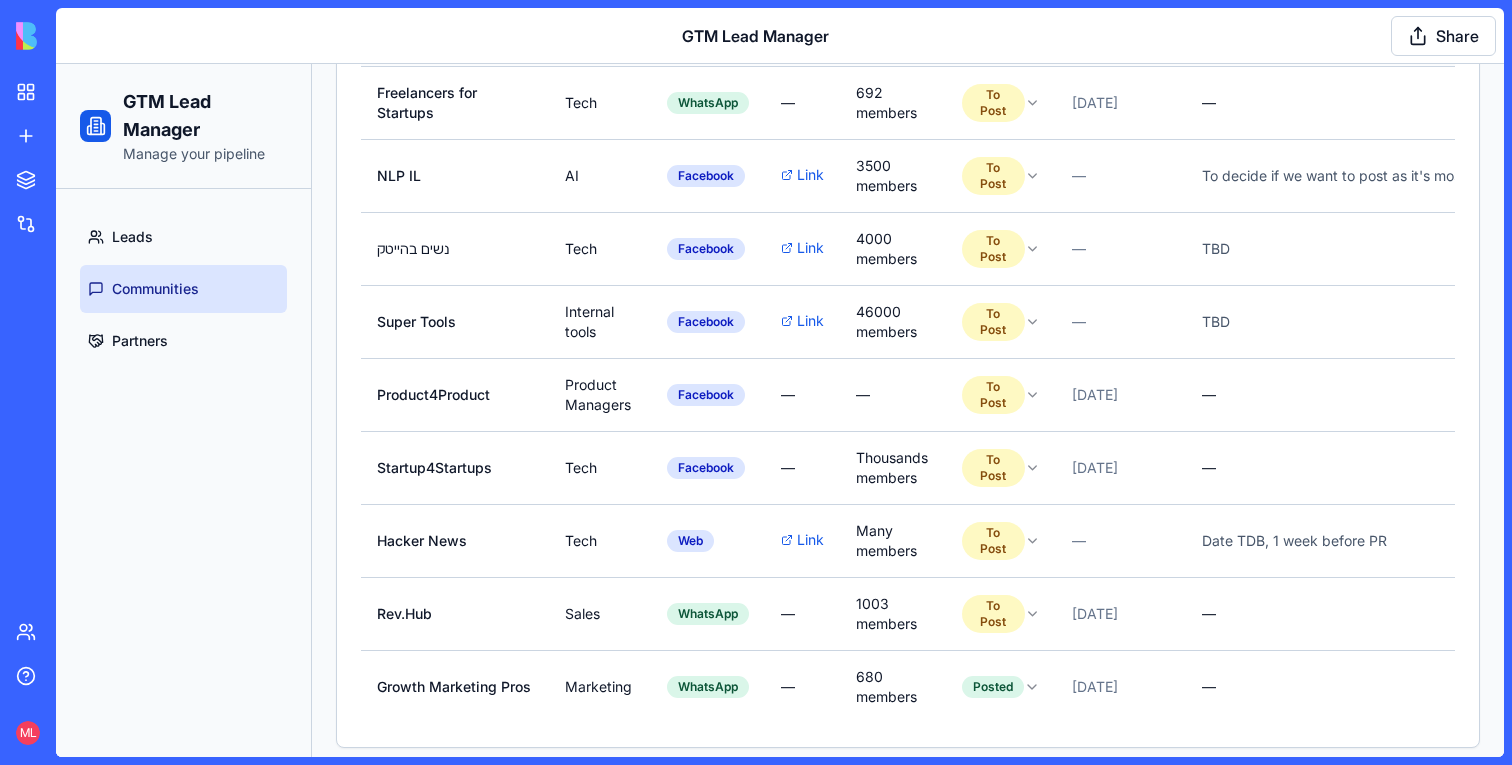 scroll, scrollTop: 496, scrollLeft: 0, axis: vertical 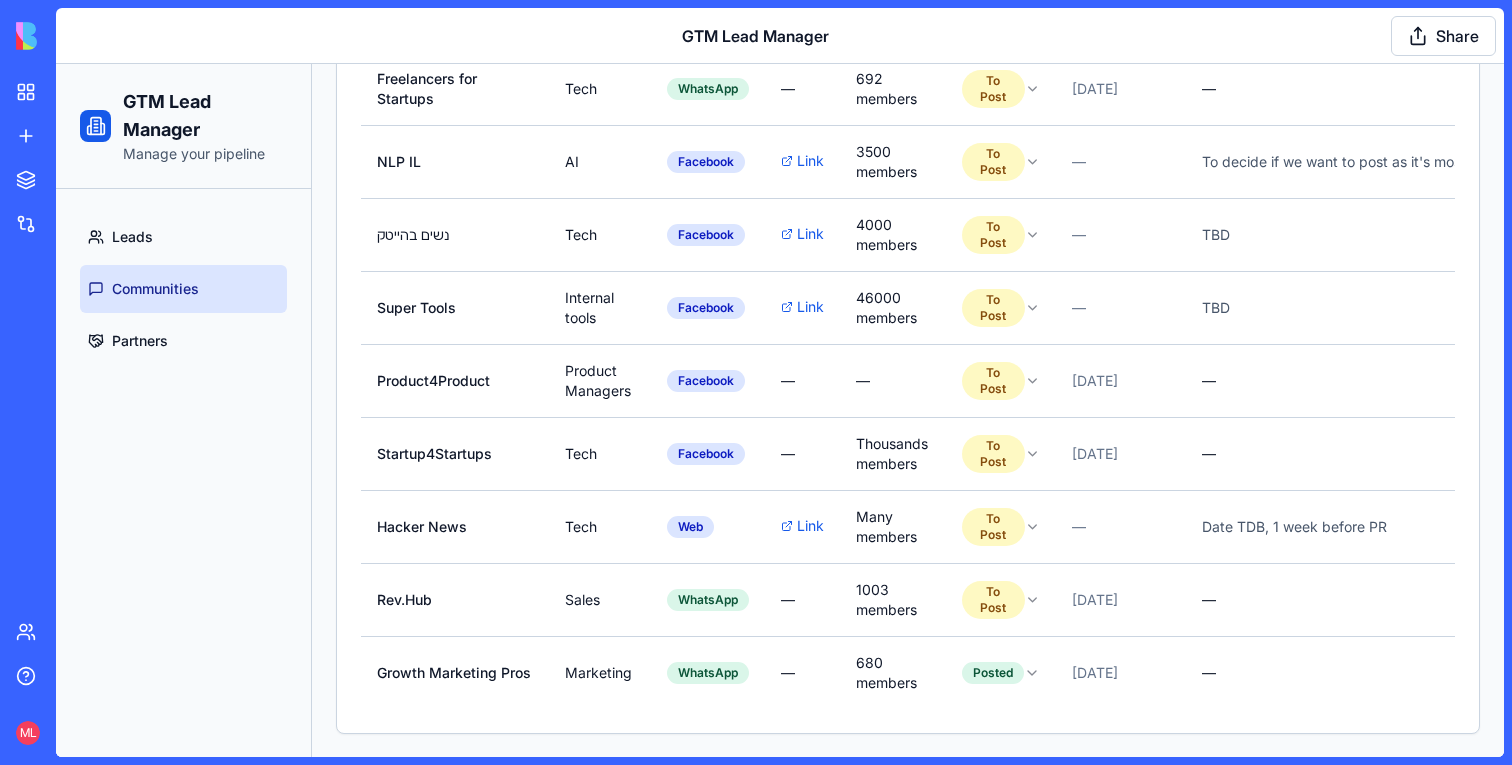 click on "Leads Communities Partners" at bounding box center (183, 289) 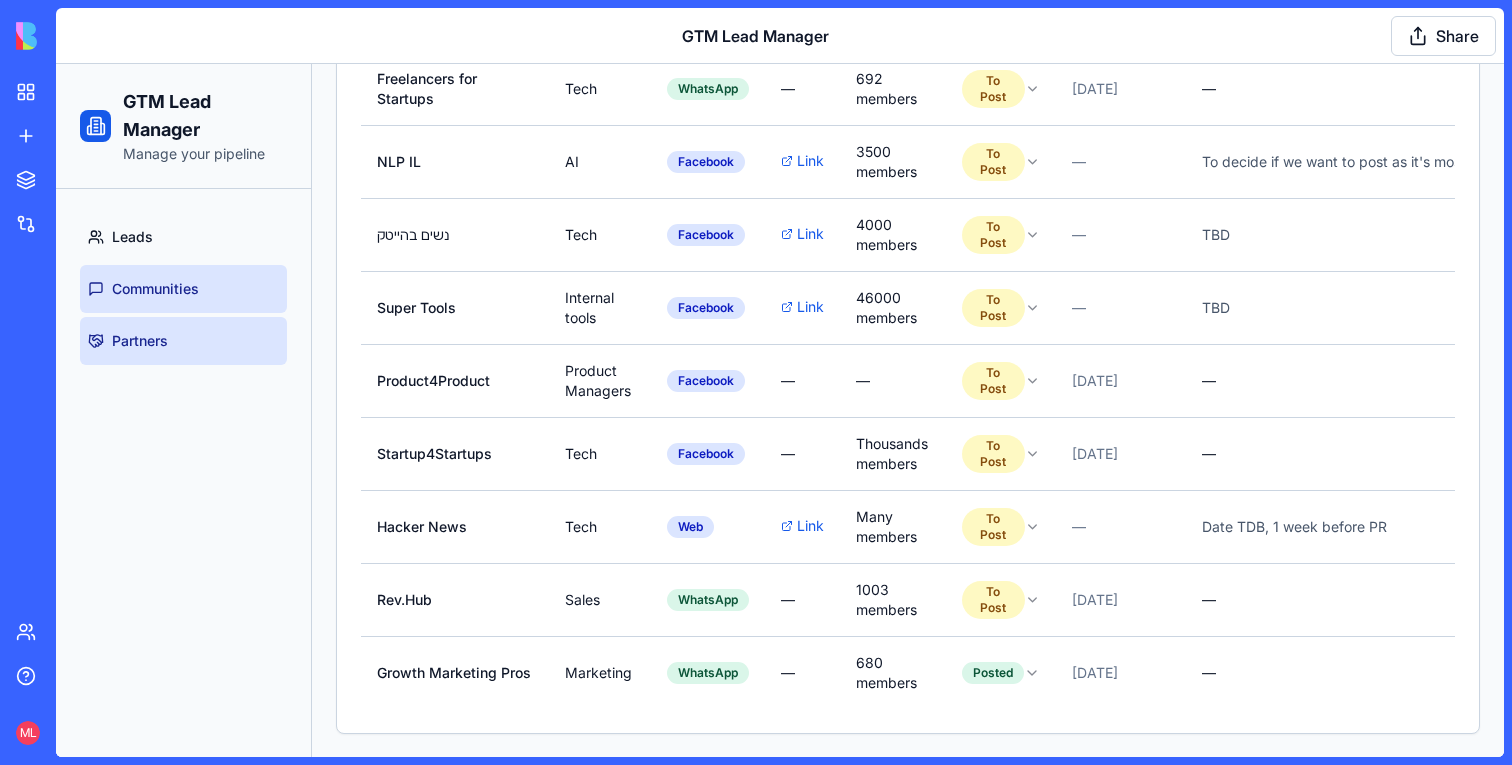 click on "Partners" at bounding box center (140, 341) 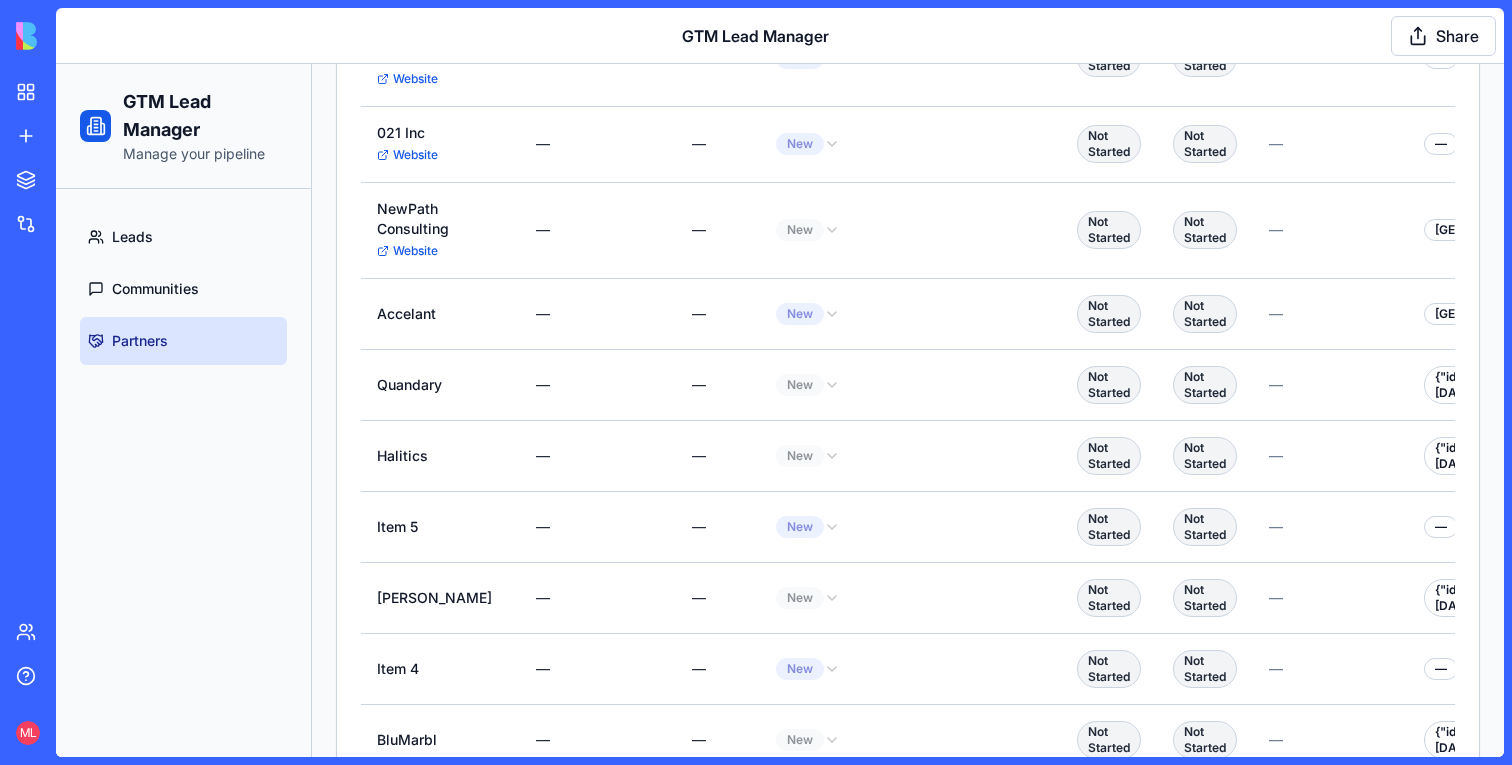 scroll, scrollTop: 0, scrollLeft: 0, axis: both 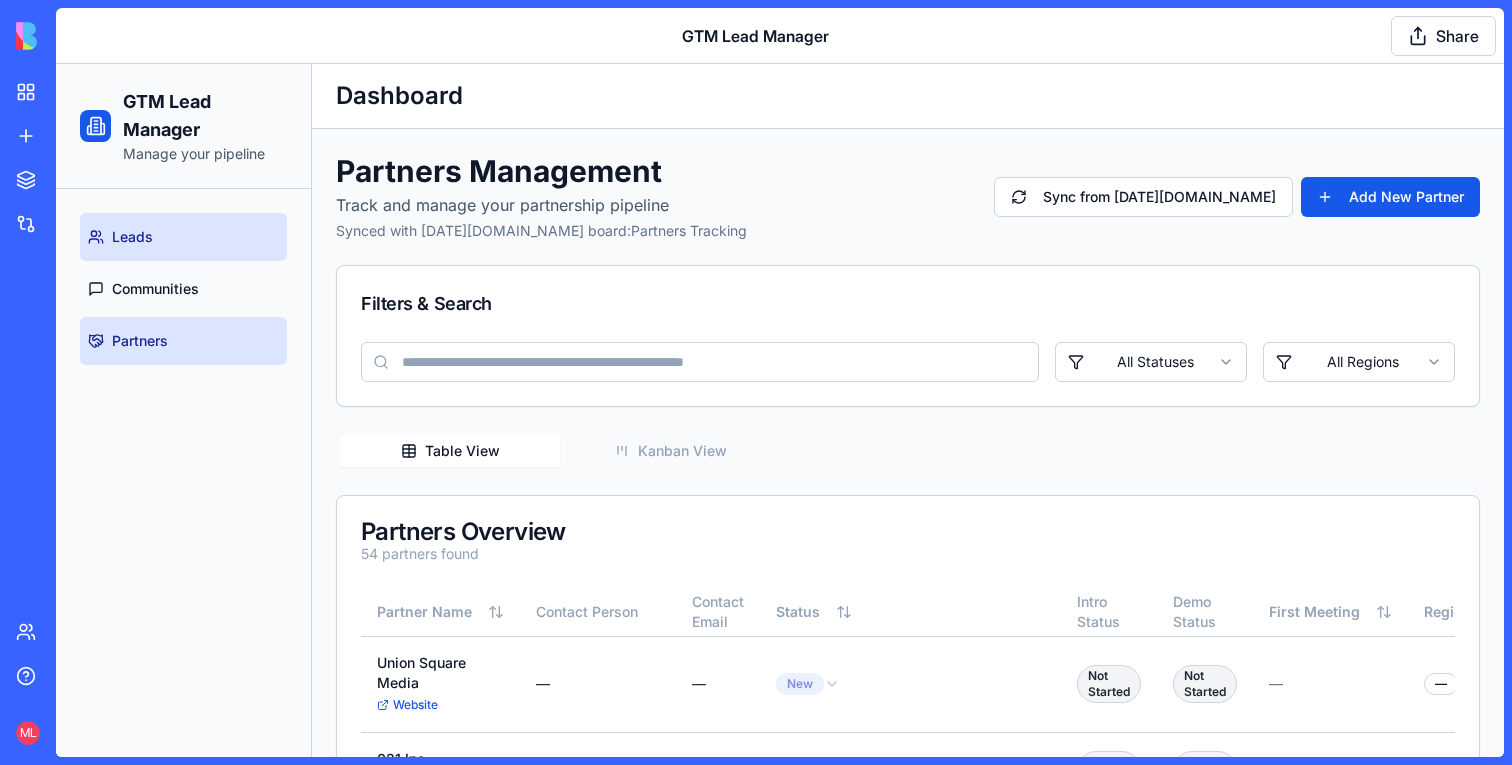 click on "Leads" at bounding box center [183, 237] 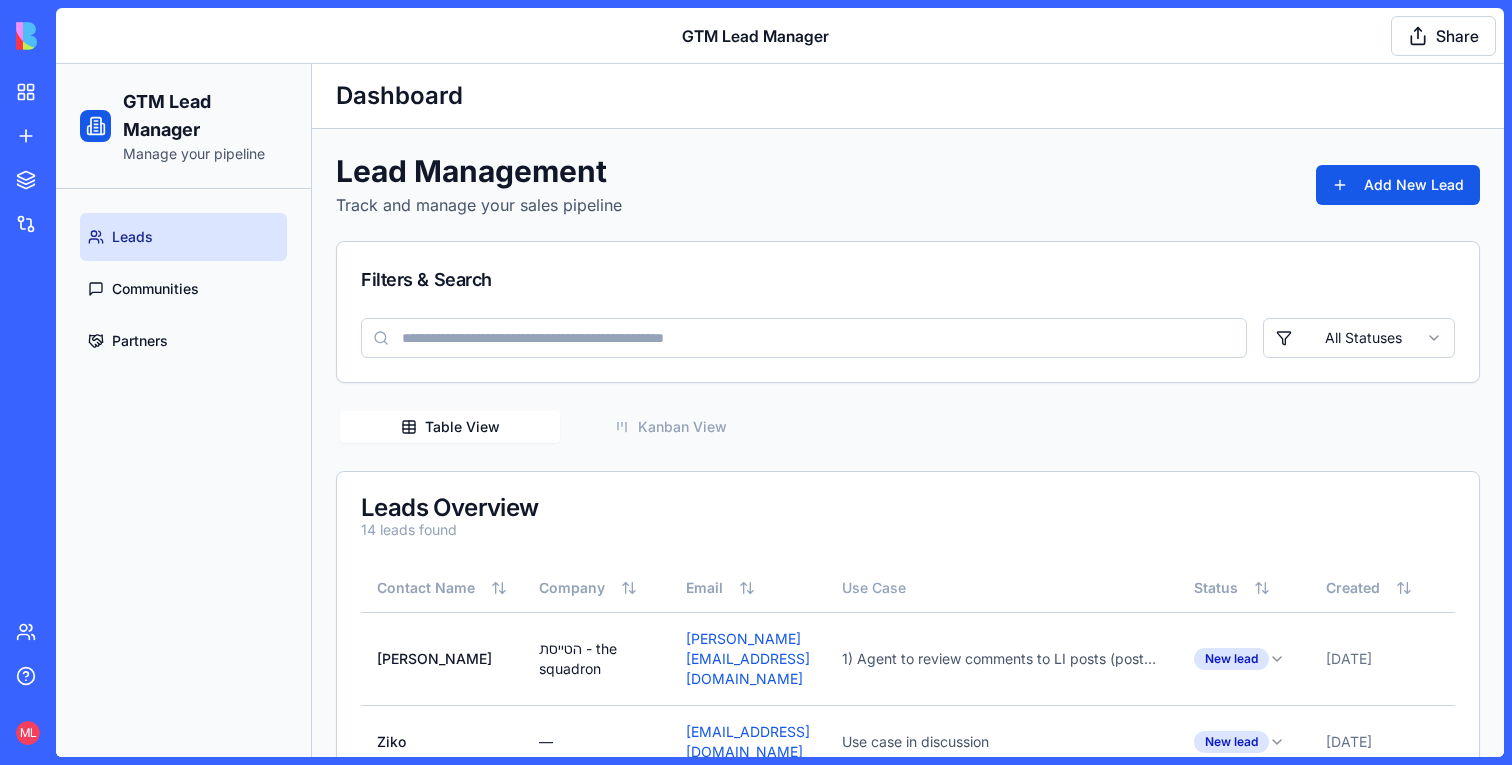 click on "Leads" at bounding box center (132, 237) 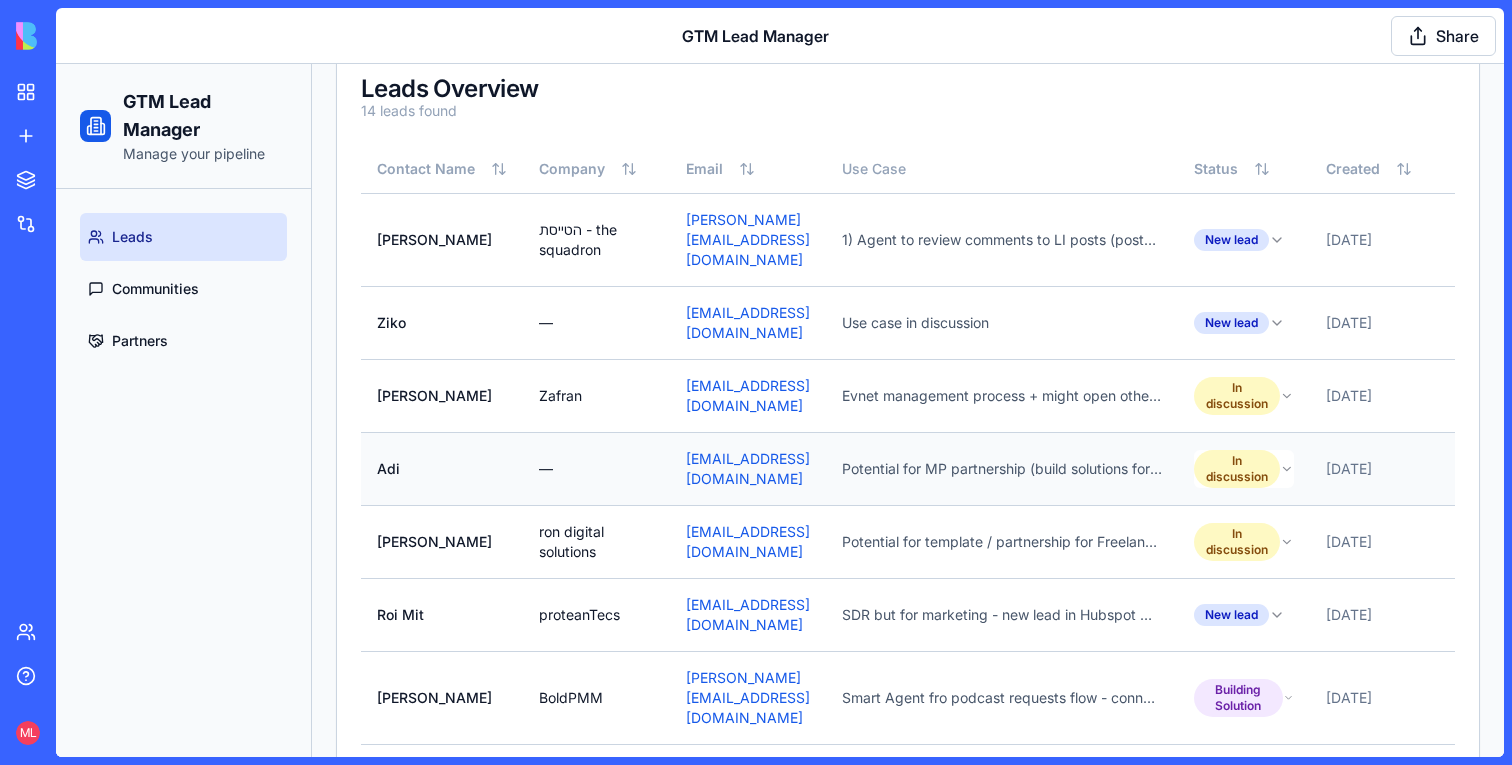 scroll, scrollTop: 421, scrollLeft: 0, axis: vertical 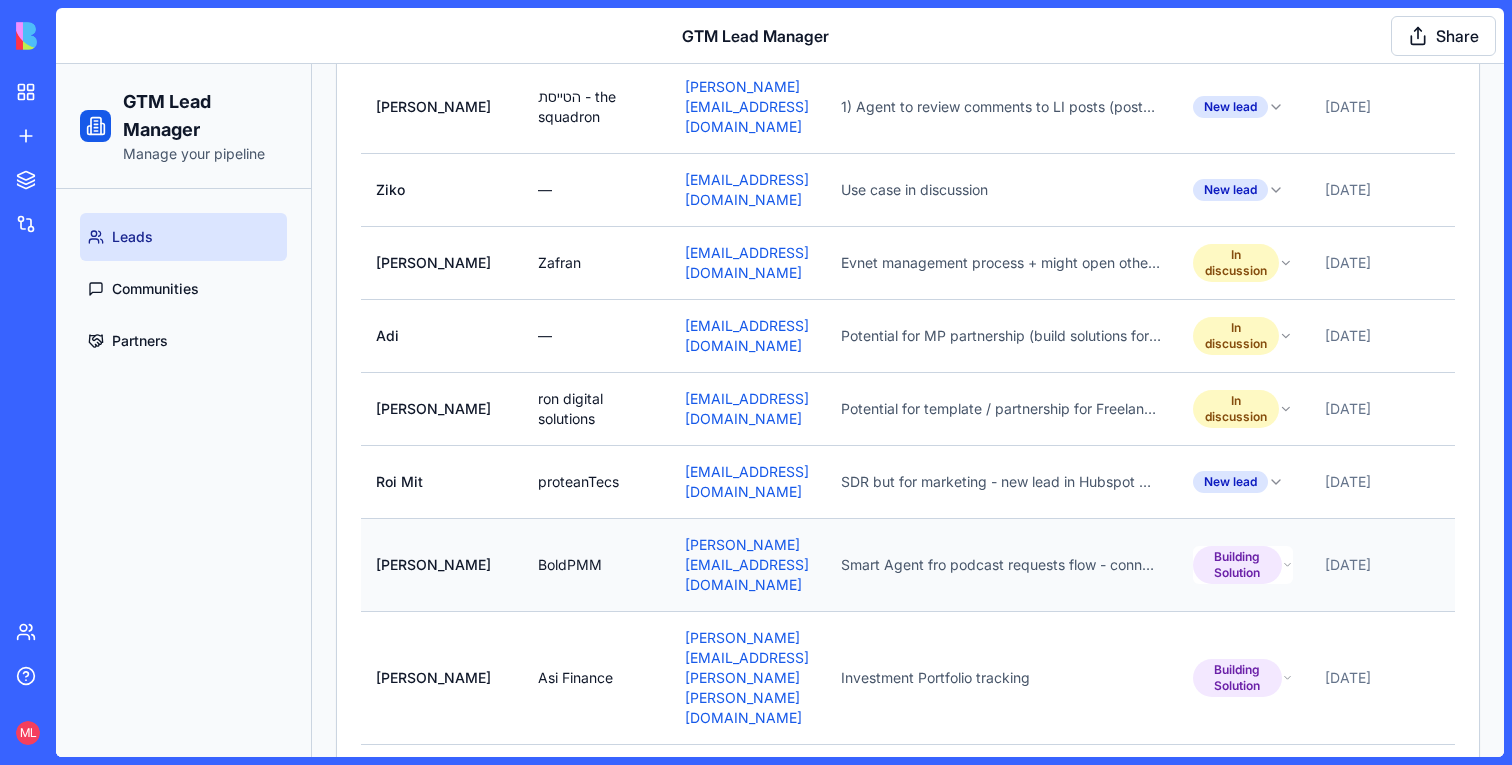 click on "Smart Agent fro podcast requests flow - connected to email, podcast directory, customer portal and notification" at bounding box center (1001, 565) 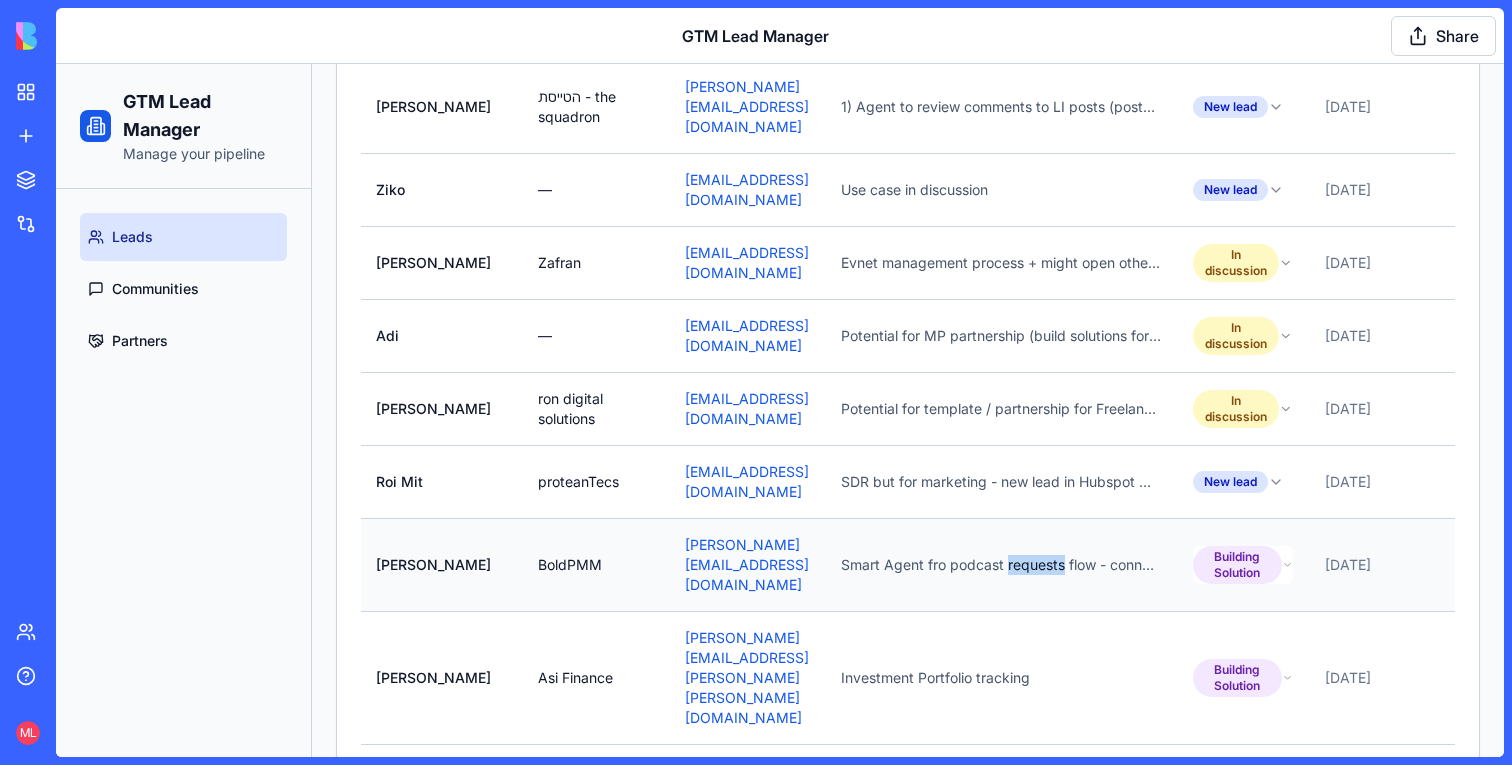click on "Smart Agent fro podcast requests flow - connected to email, podcast directory, customer portal and notification" at bounding box center (1001, 565) 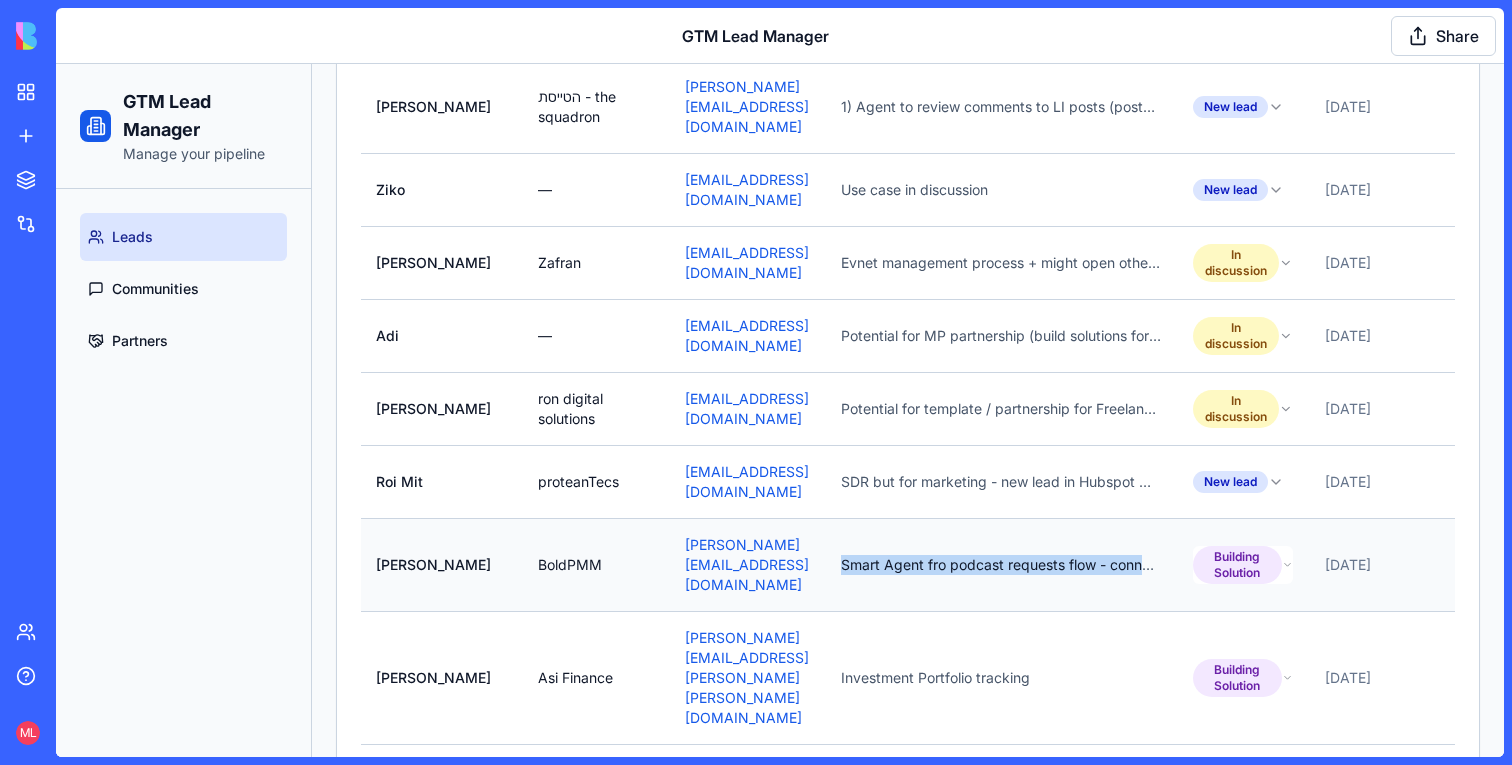 click on "Smart Agent fro podcast requests flow - connected to email, podcast directory, customer portal and notification" at bounding box center [1001, 565] 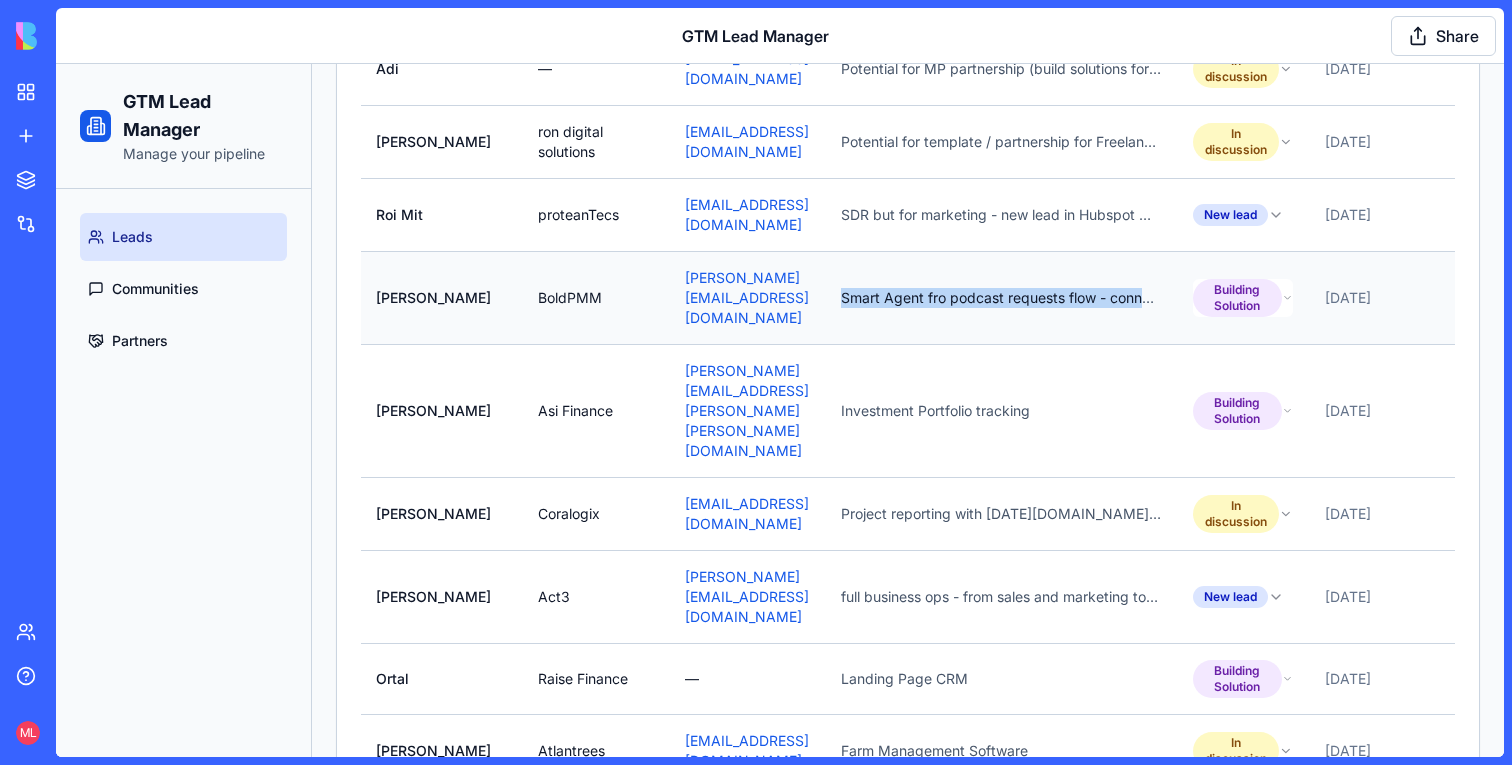 scroll, scrollTop: 897, scrollLeft: 0, axis: vertical 